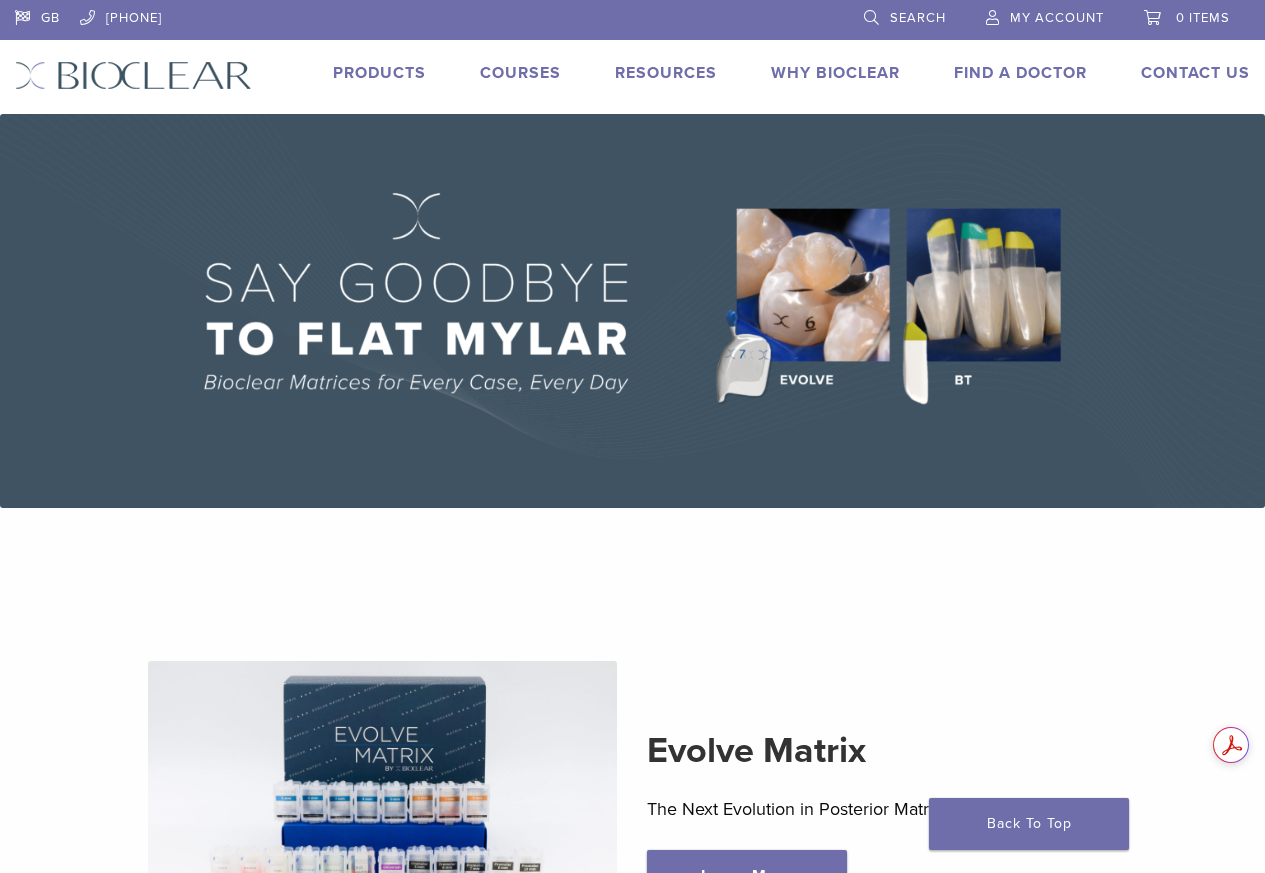 scroll, scrollTop: 0, scrollLeft: 0, axis: both 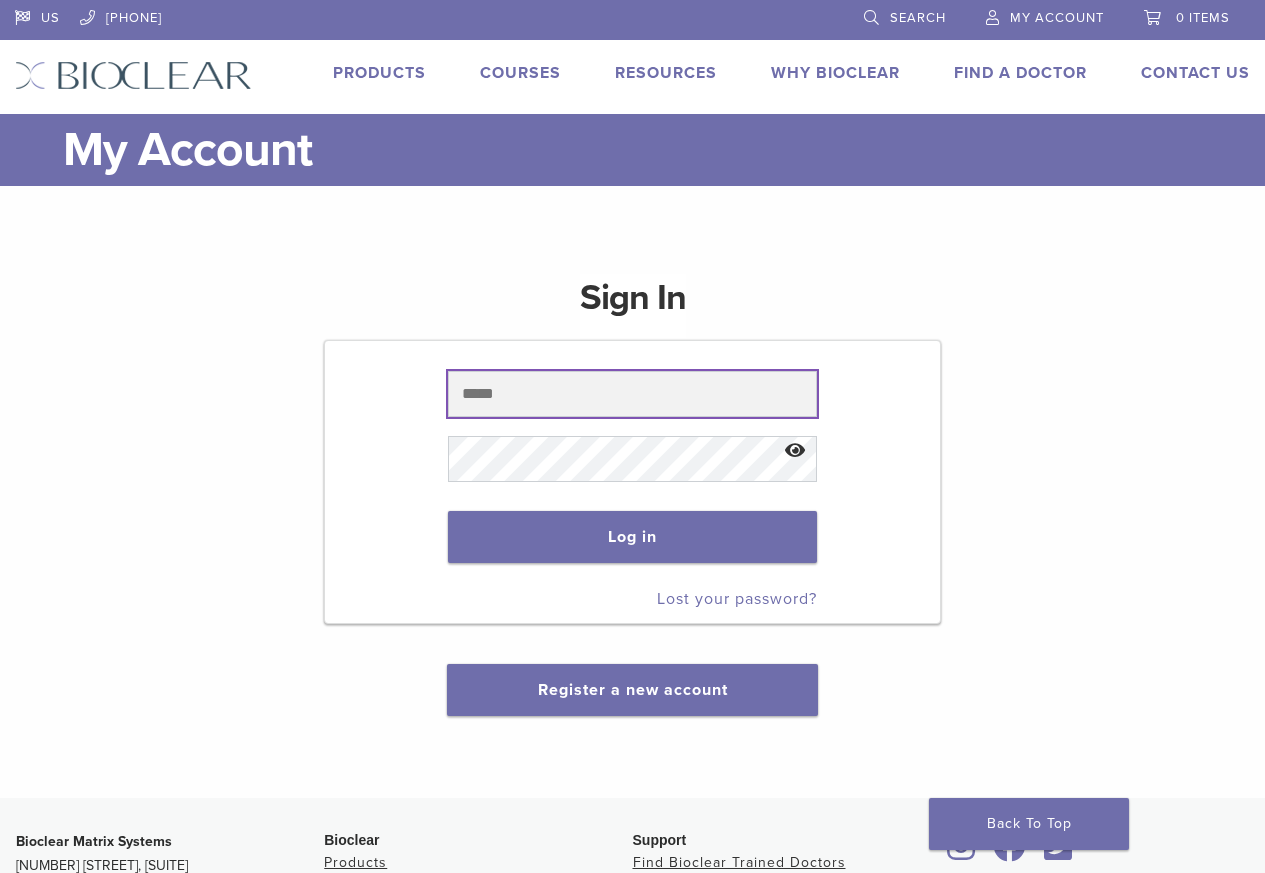 click at bounding box center (632, 394) 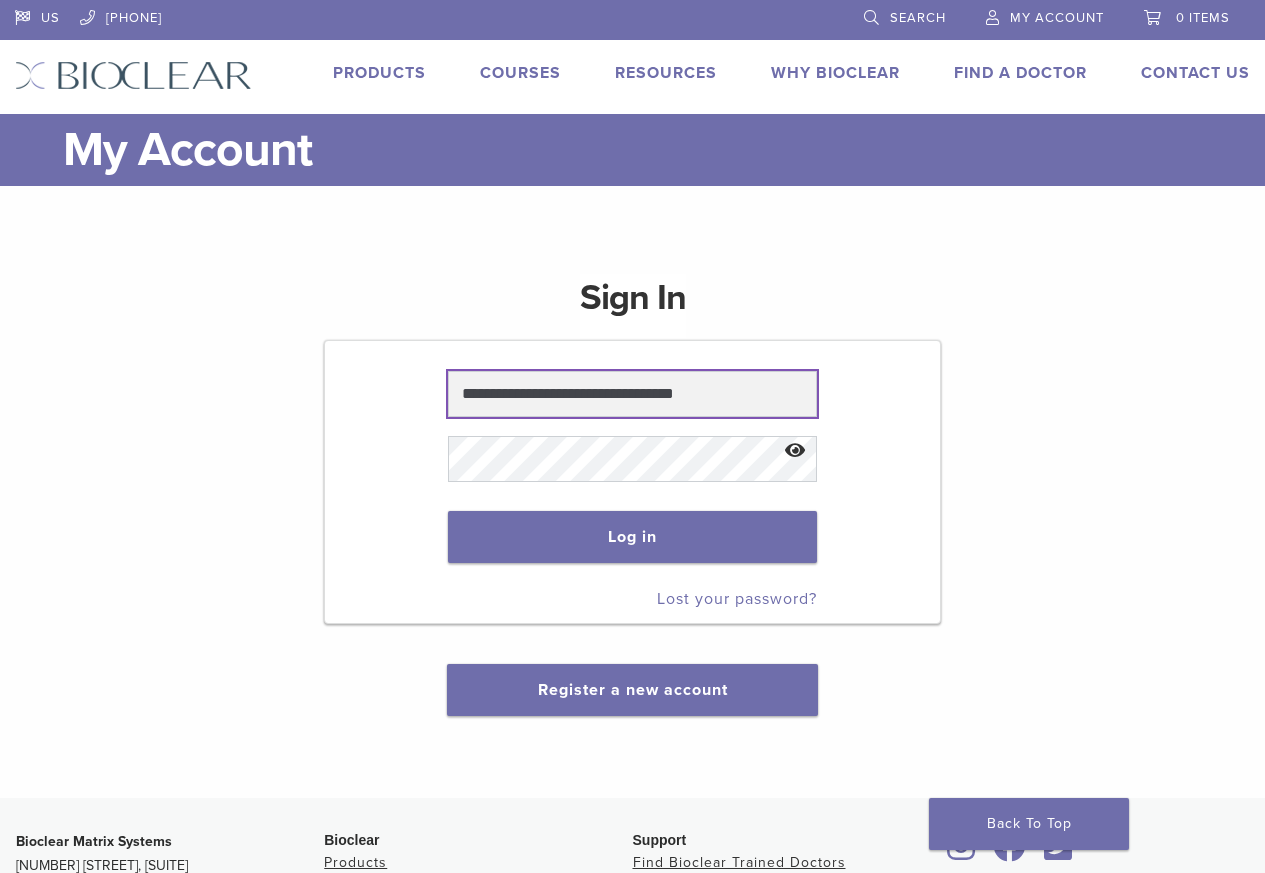 type on "**********" 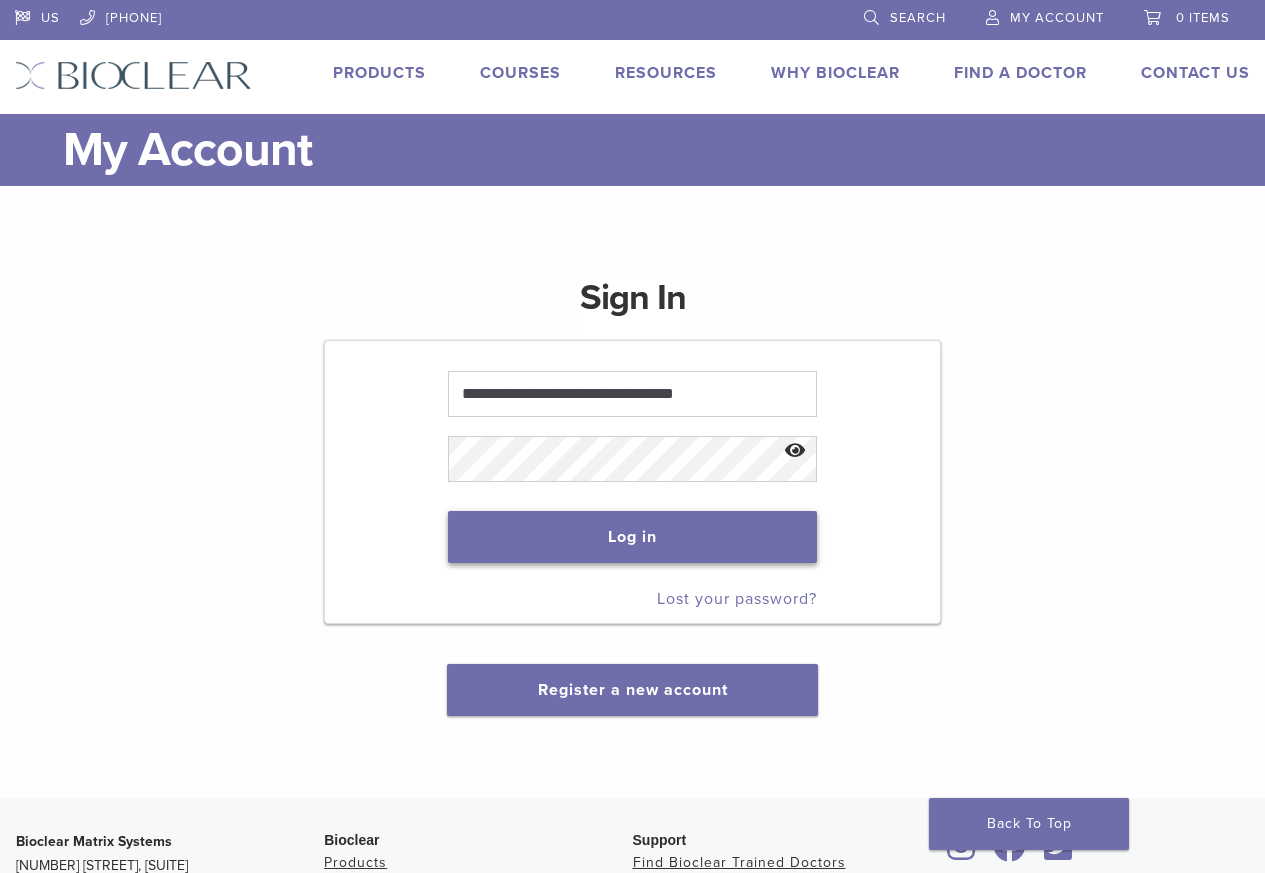 click on "Log in" at bounding box center (632, 537) 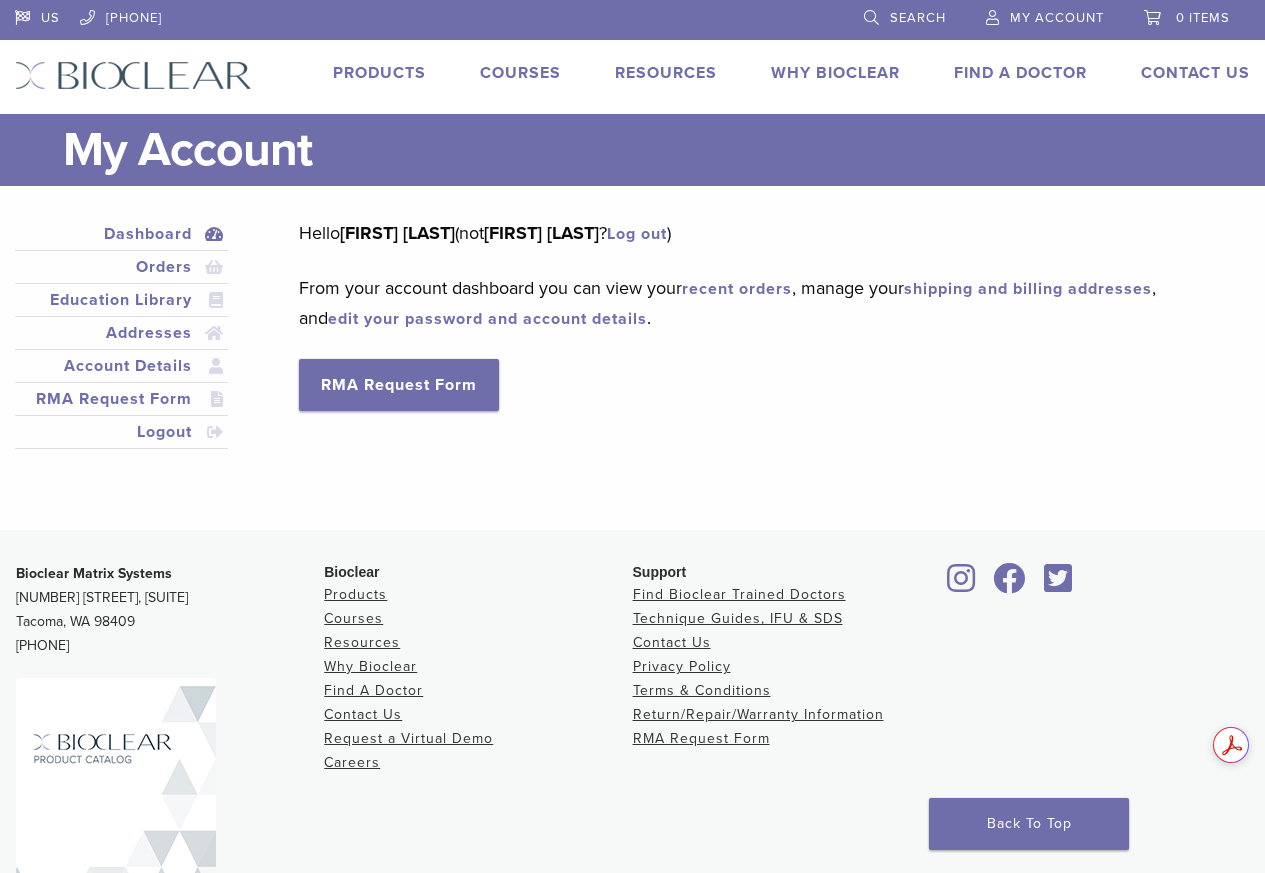 scroll, scrollTop: 0, scrollLeft: 0, axis: both 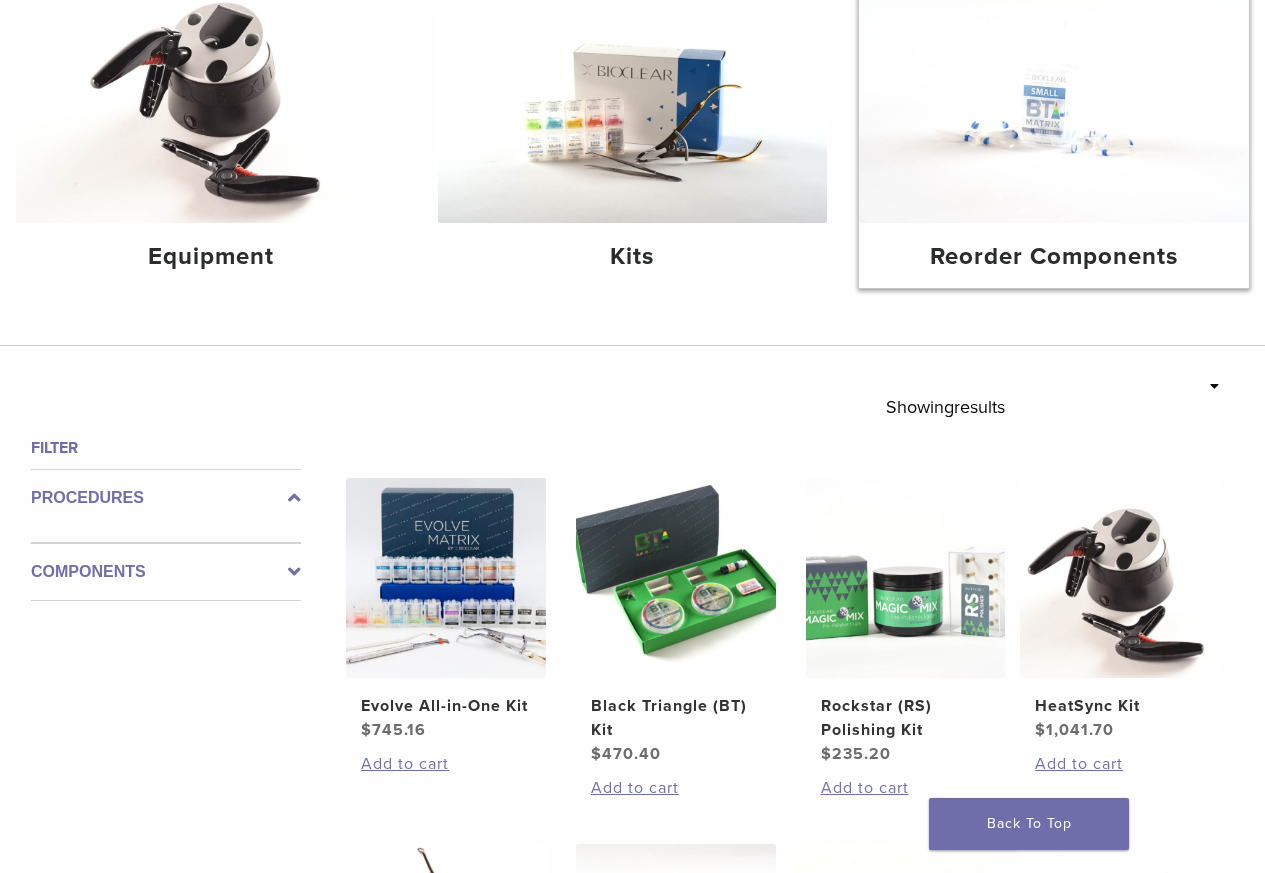 click on "Reorder Components" at bounding box center (1054, 257) 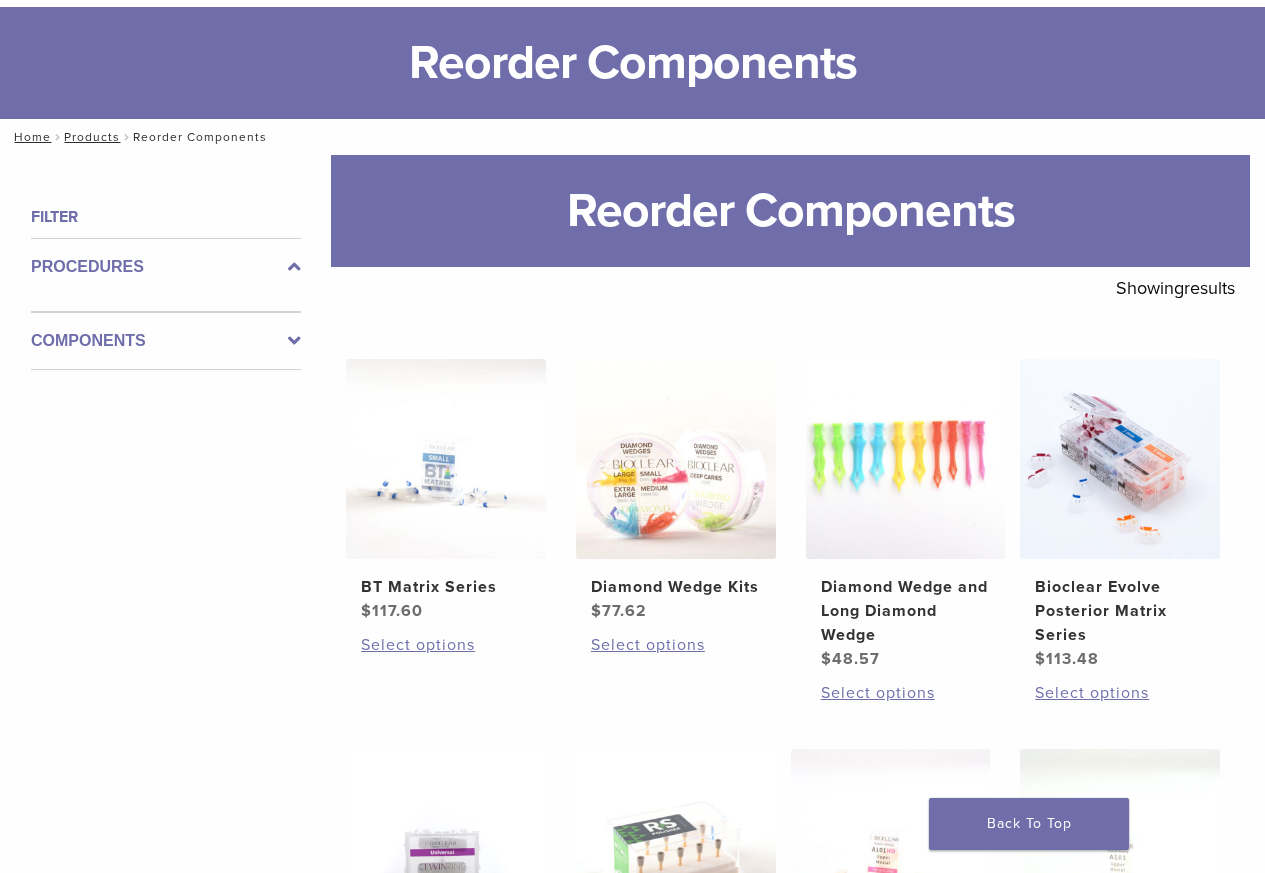 scroll, scrollTop: 0, scrollLeft: 0, axis: both 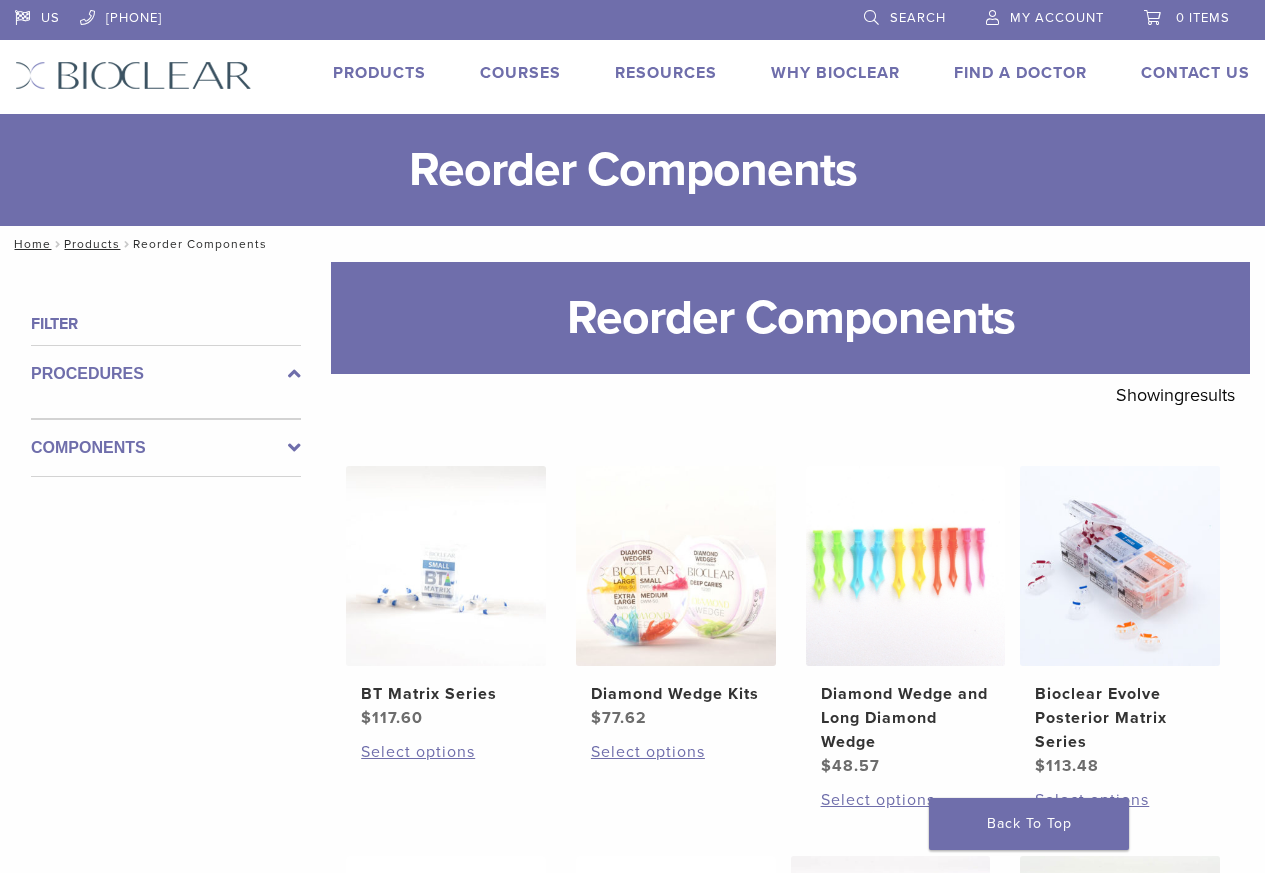 click on "Search" at bounding box center (905, 15) 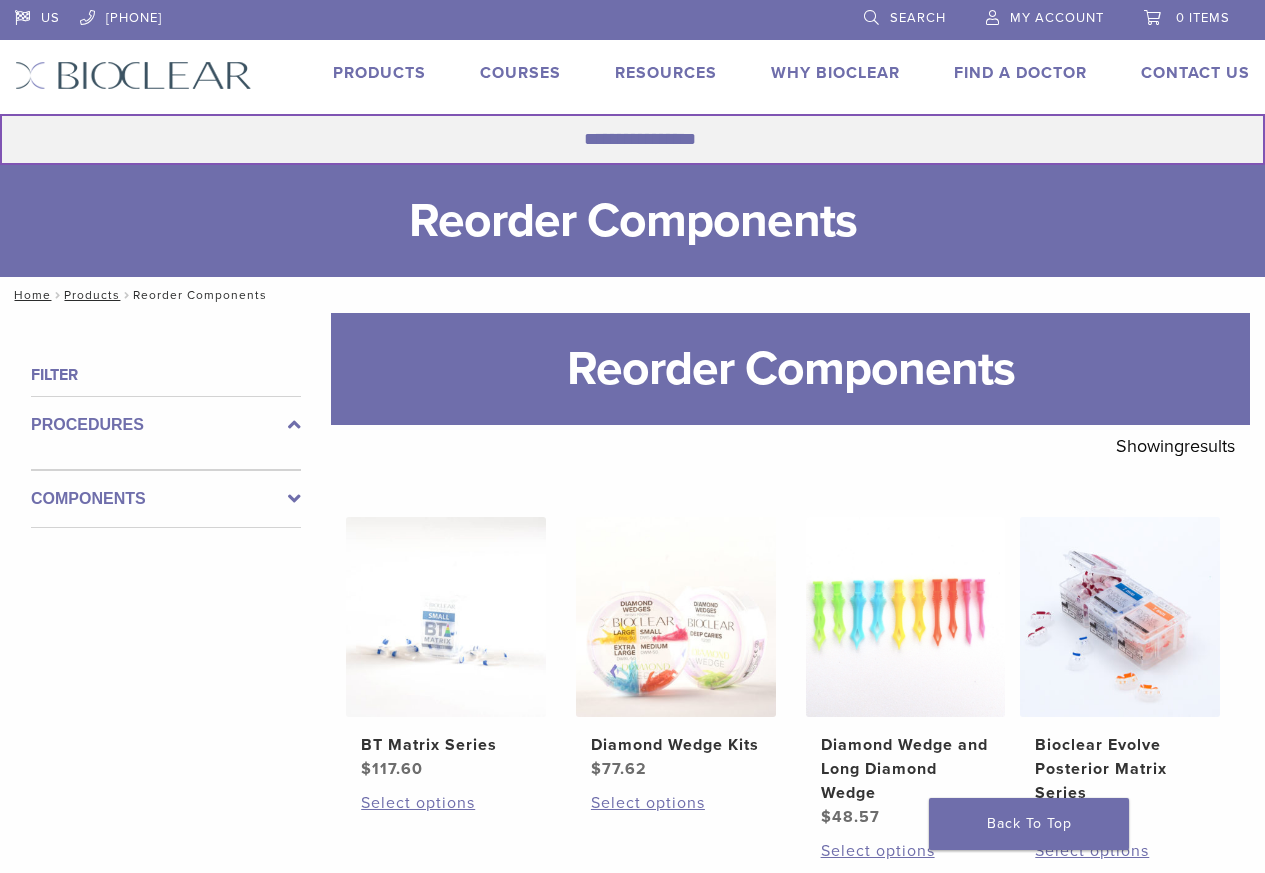click on "Search for:" at bounding box center (632, 139) 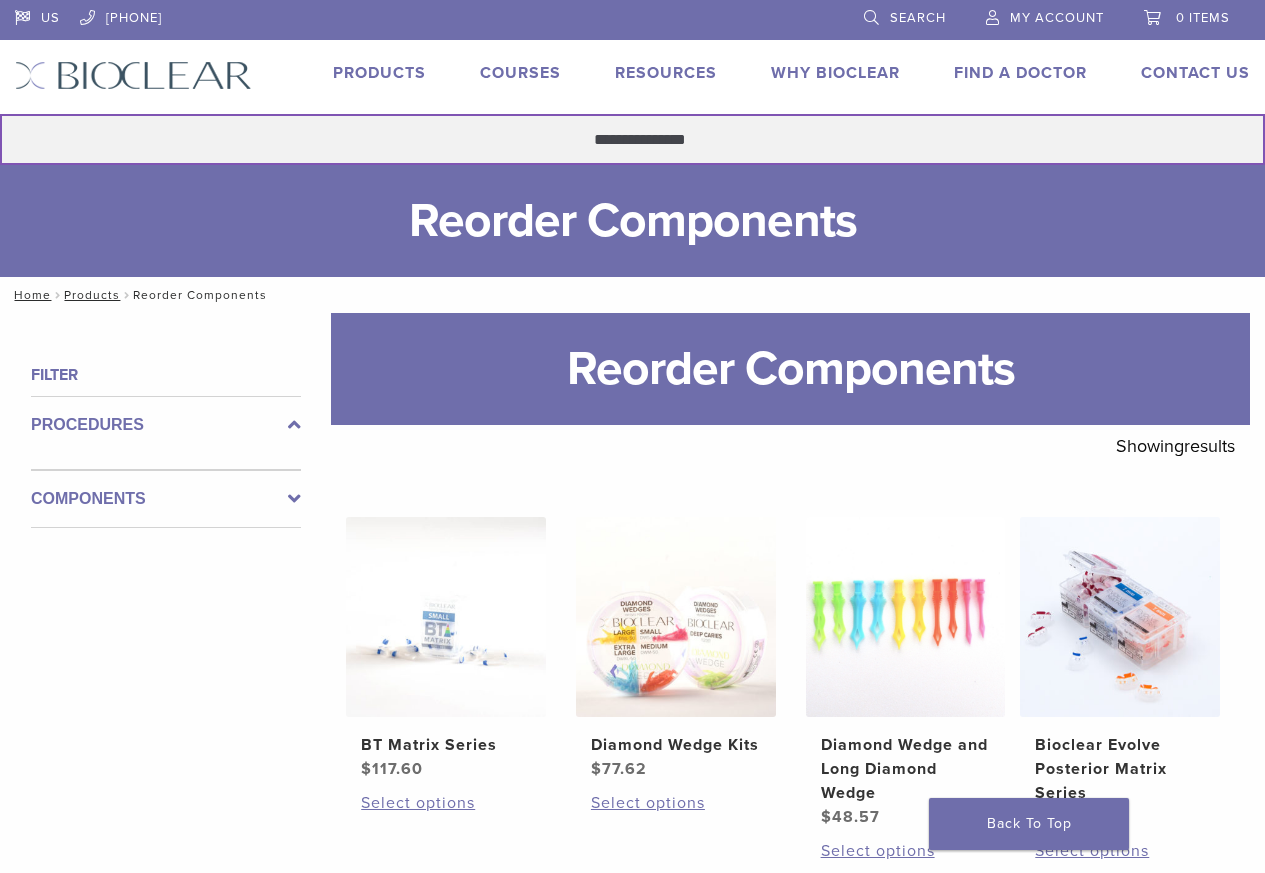 type on "**********" 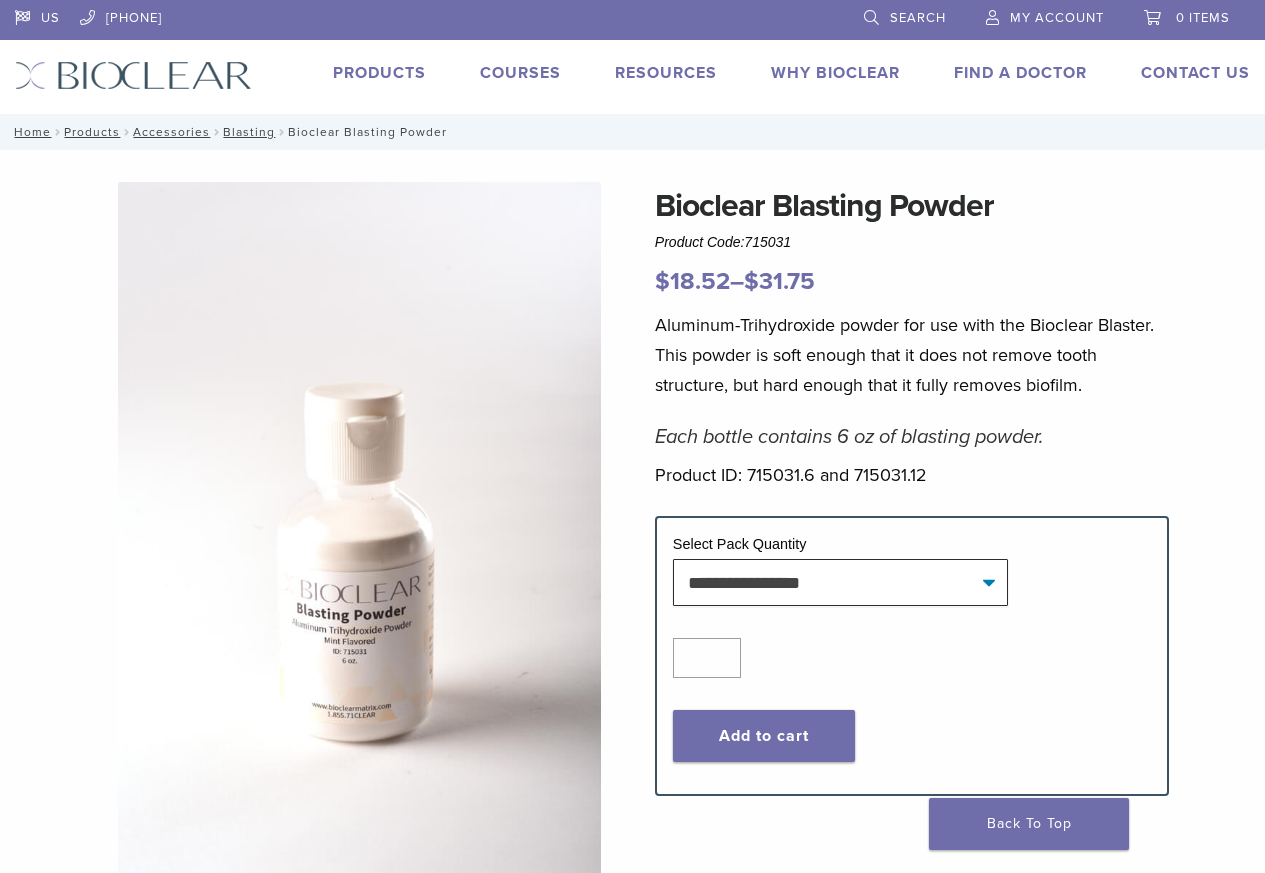 scroll, scrollTop: 0, scrollLeft: 0, axis: both 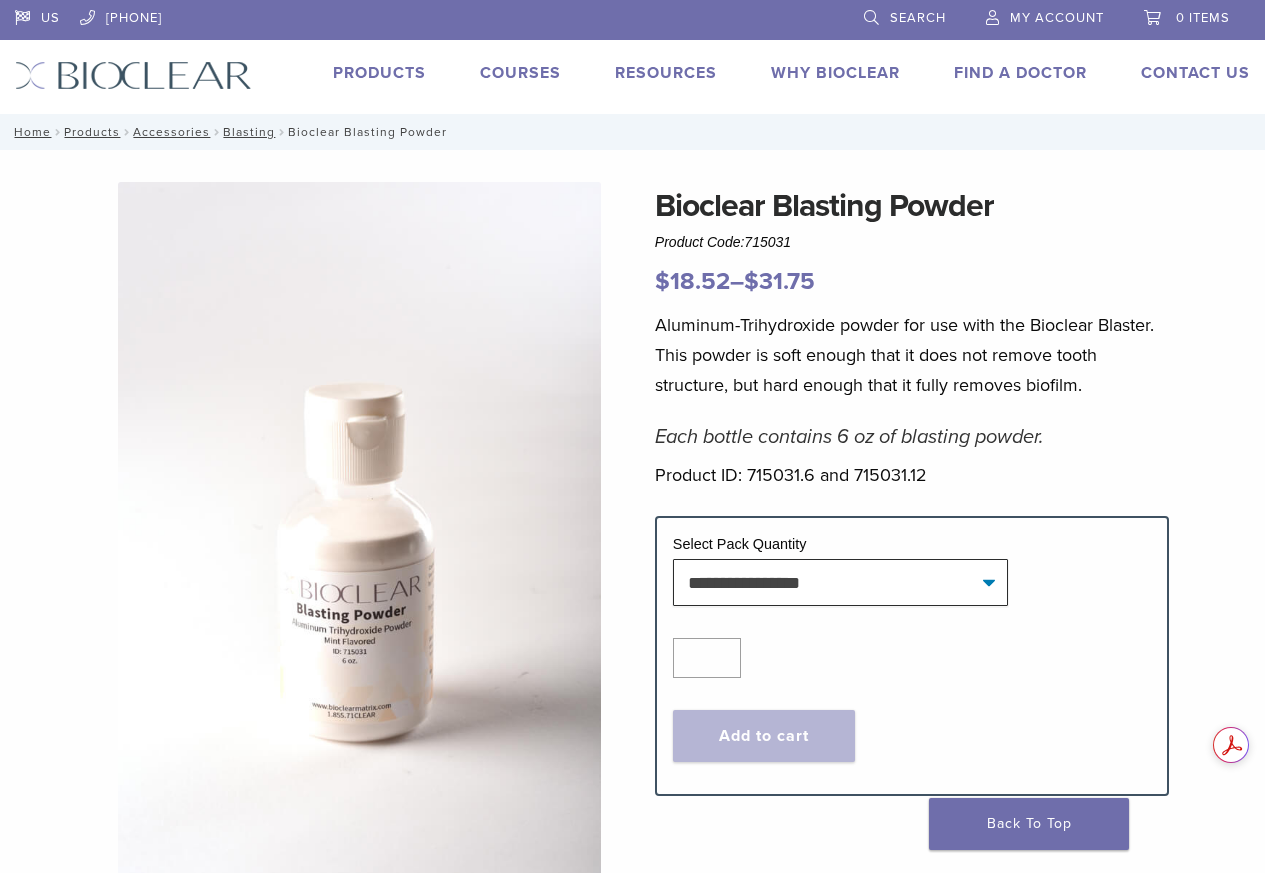 click on "Quantity
Quantity
*
Add to cart
Contact For Pricing" 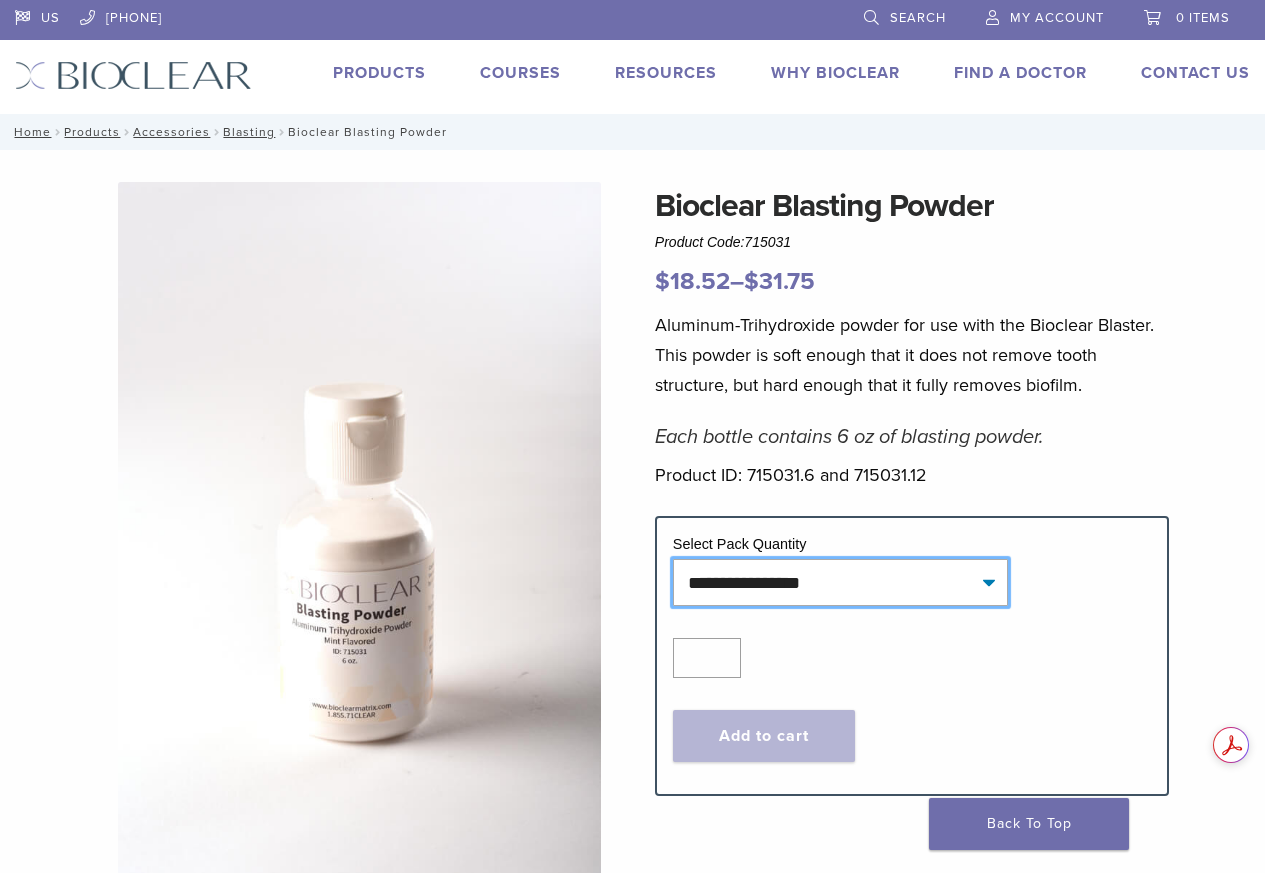 click on "**********" 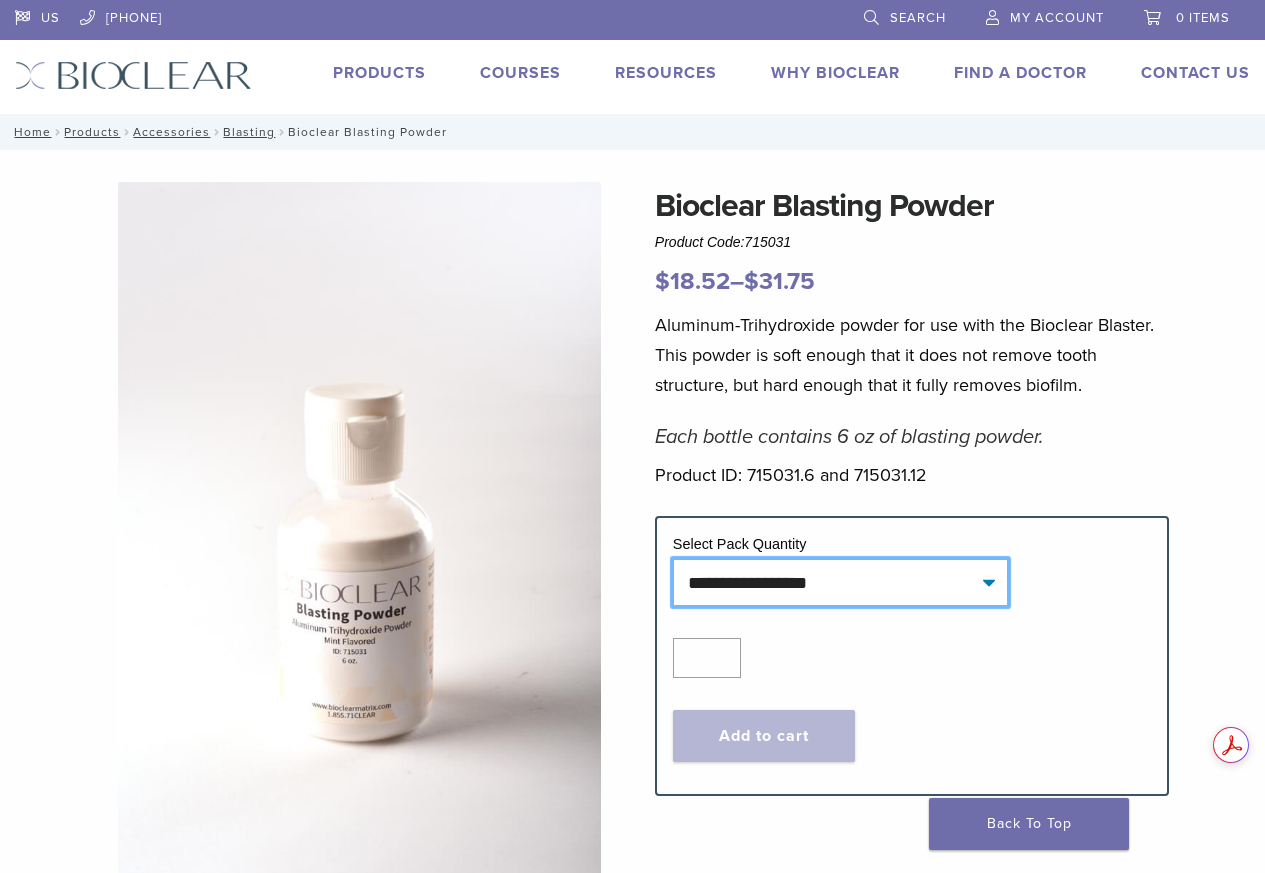 click on "**********" 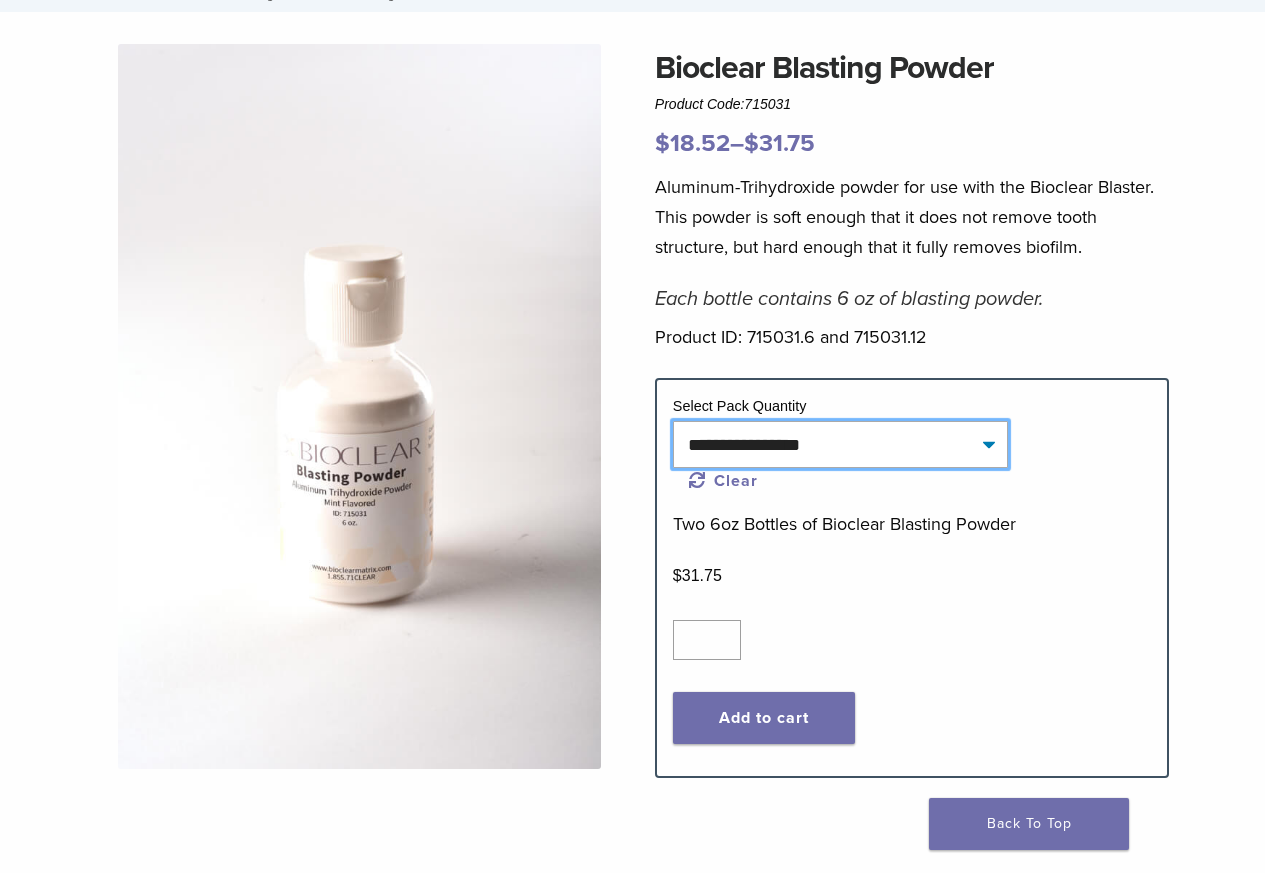 scroll, scrollTop: 200, scrollLeft: 0, axis: vertical 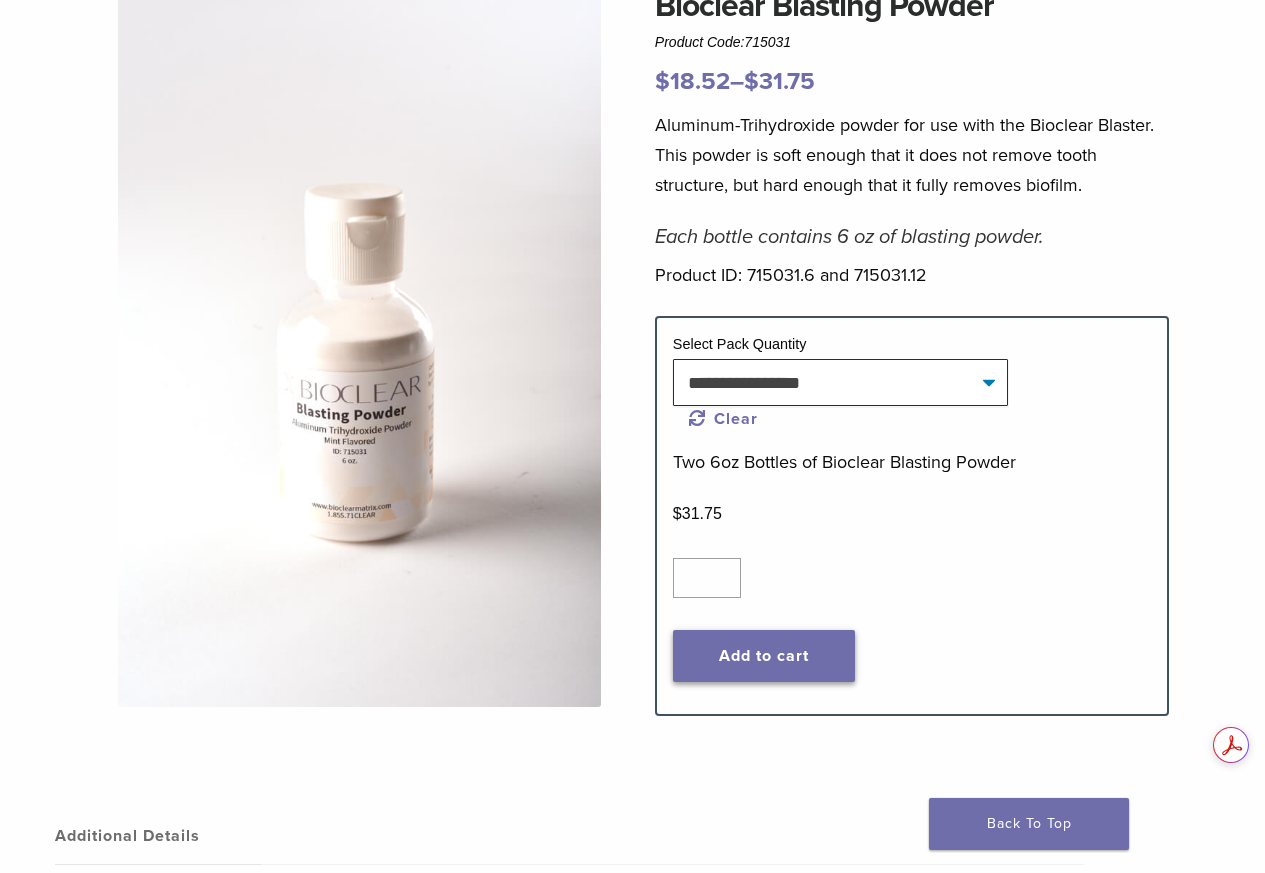 click on "Add to cart" 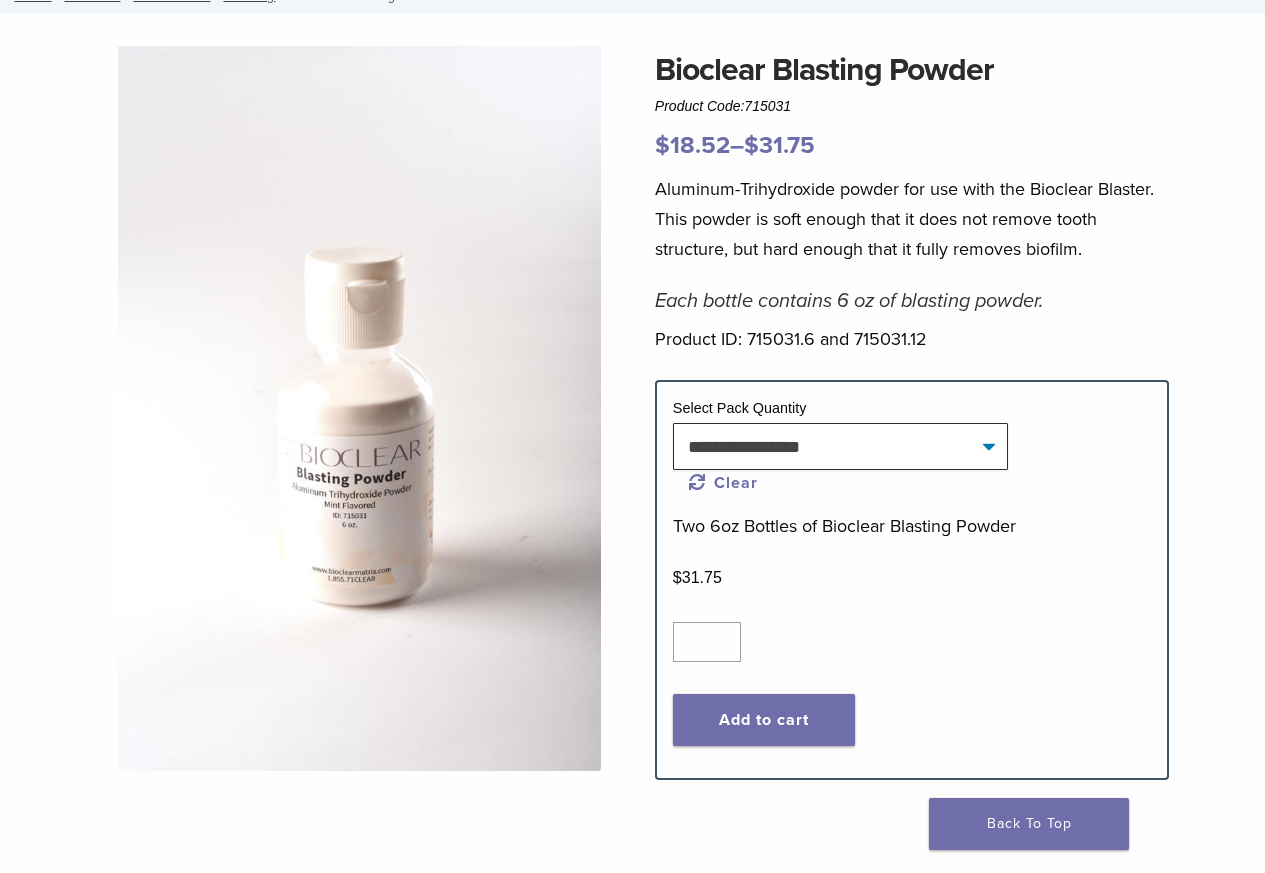 scroll, scrollTop: 100, scrollLeft: 0, axis: vertical 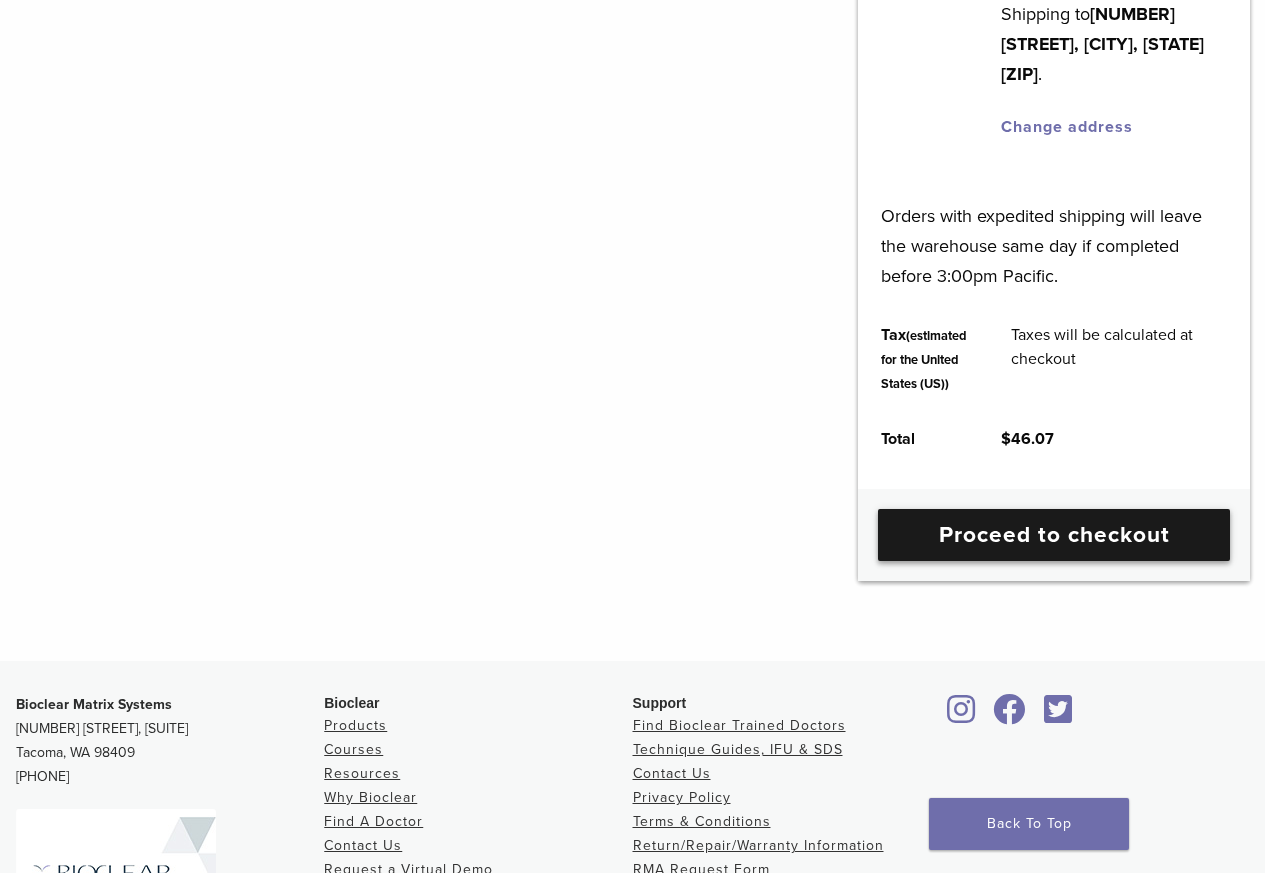 click on "Proceed to checkout" at bounding box center (1054, 535) 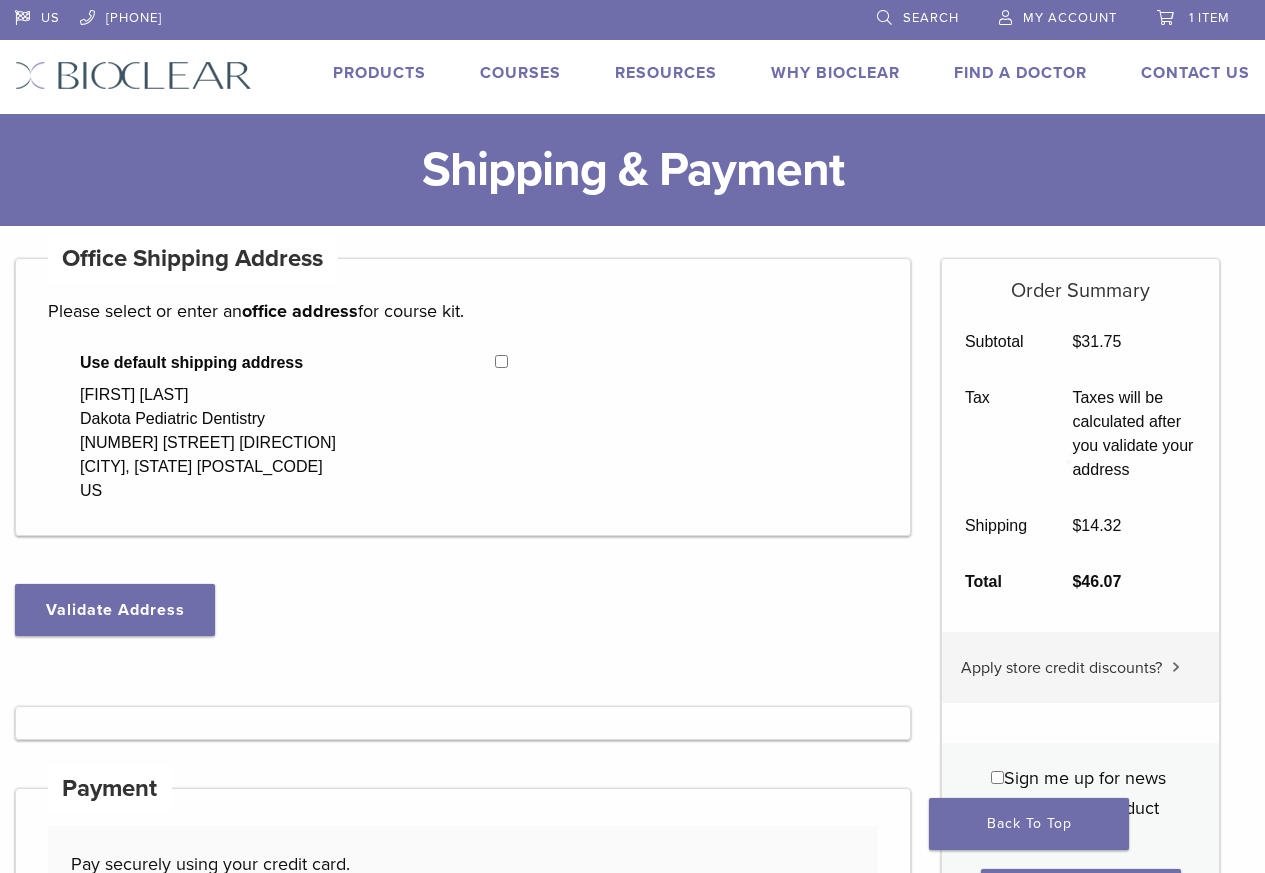 select on "**" 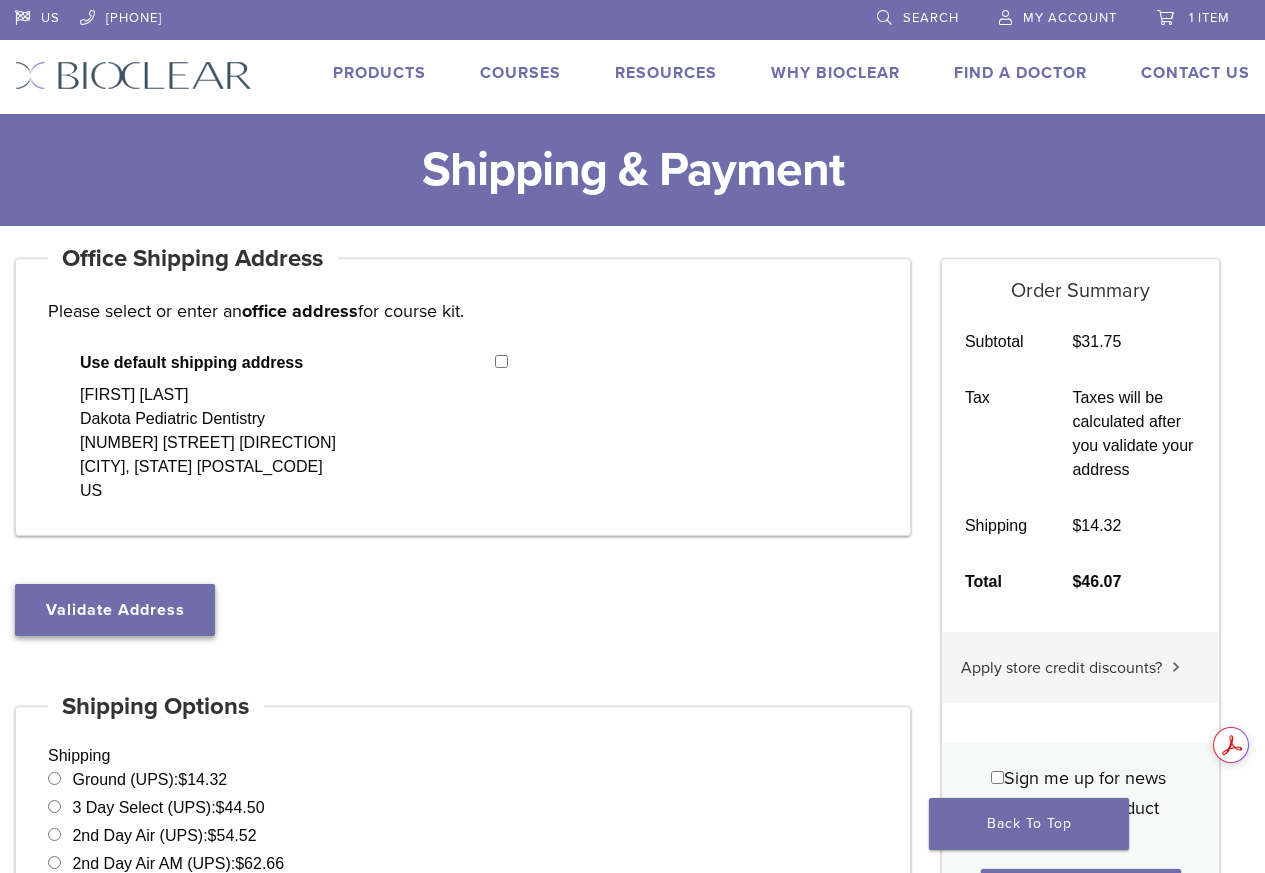 click on "Validate Address" at bounding box center [115, 610] 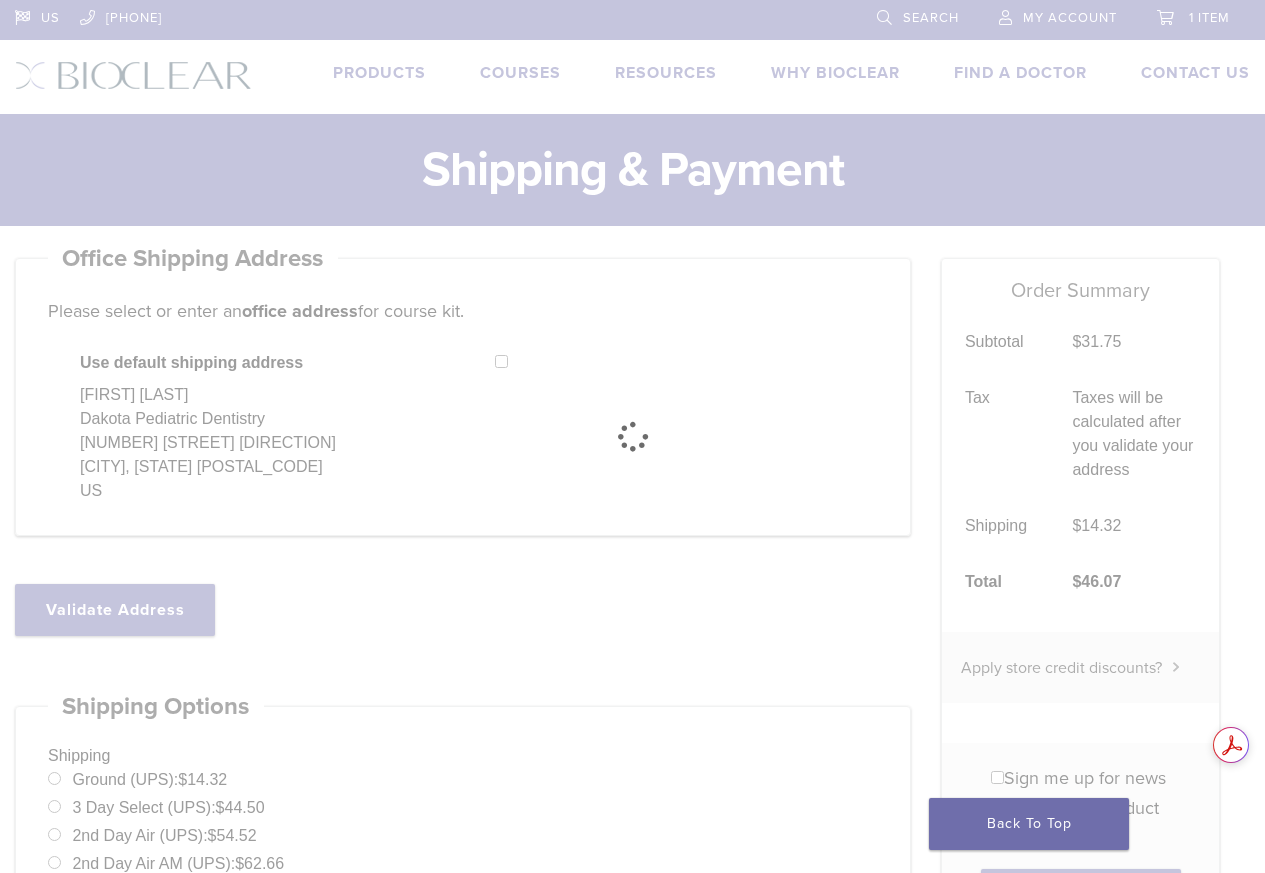 scroll, scrollTop: 200, scrollLeft: 0, axis: vertical 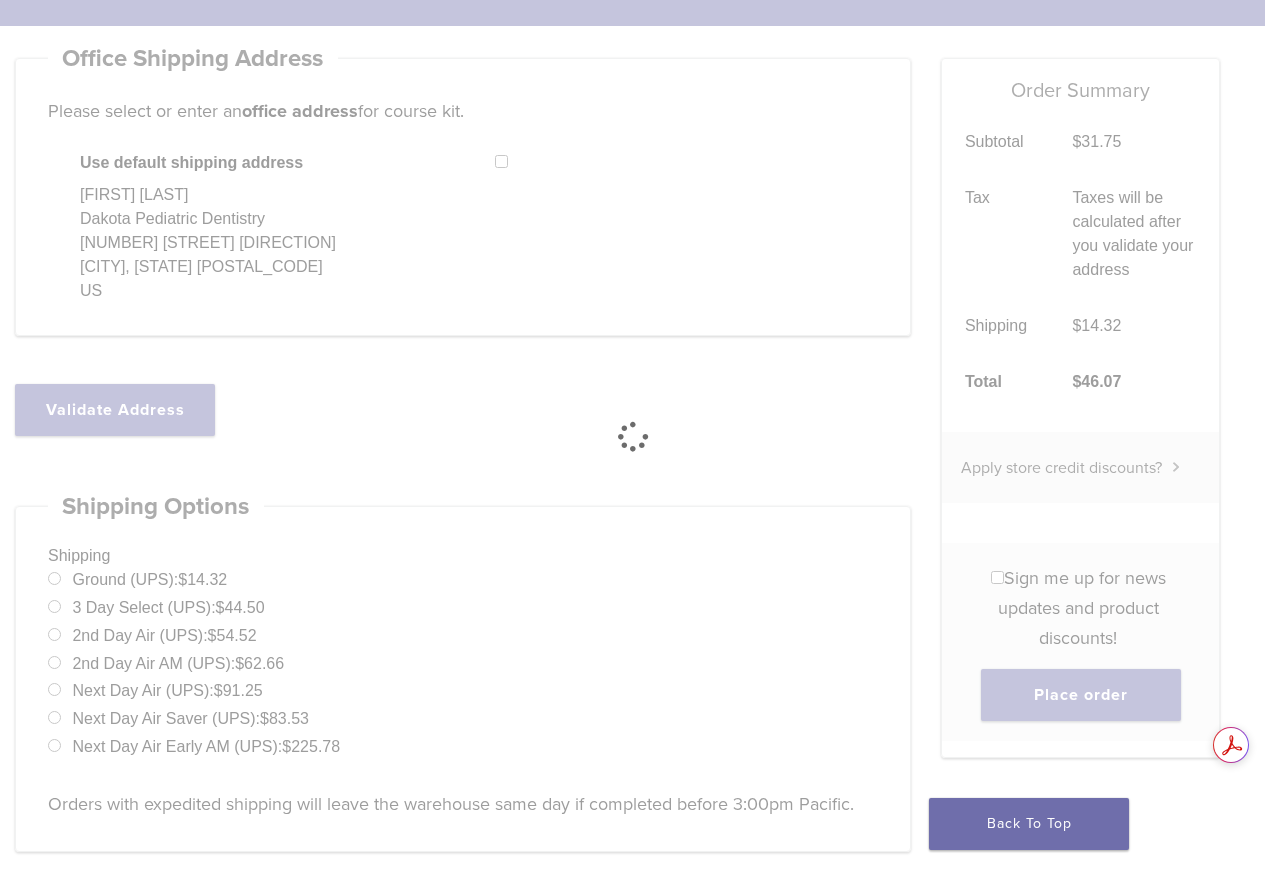 select on "**" 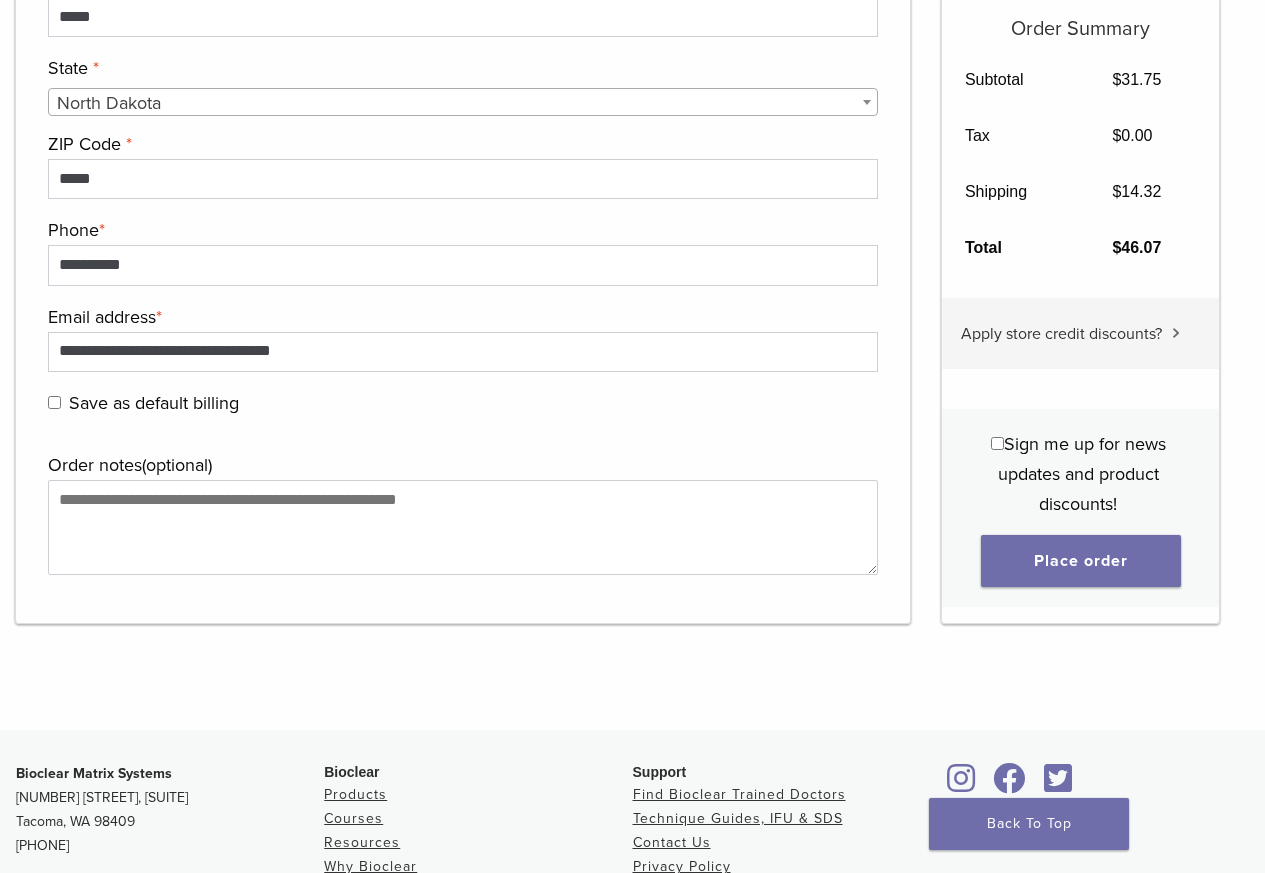 scroll, scrollTop: 2000, scrollLeft: 0, axis: vertical 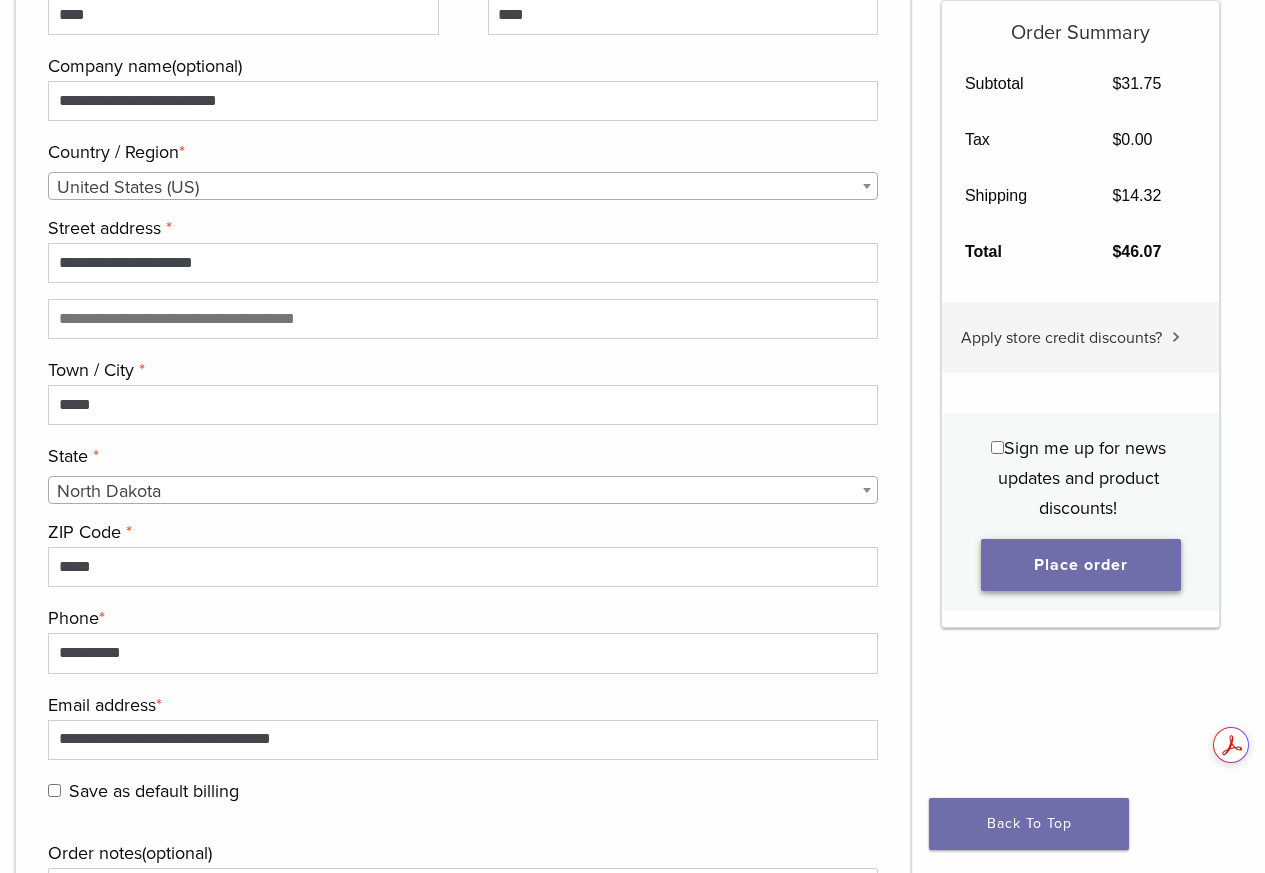 click on "Place order" at bounding box center [1081, 565] 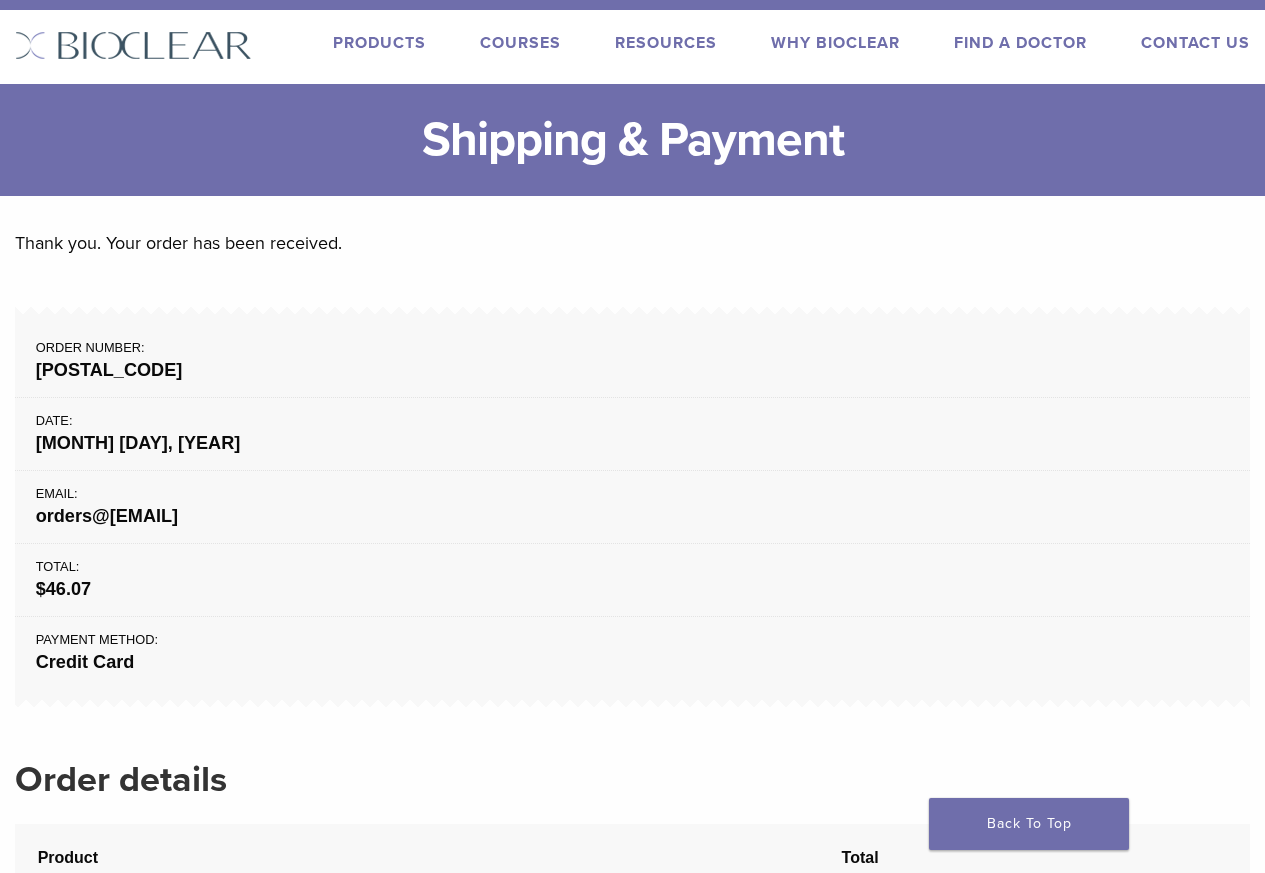 scroll, scrollTop: 0, scrollLeft: 0, axis: both 